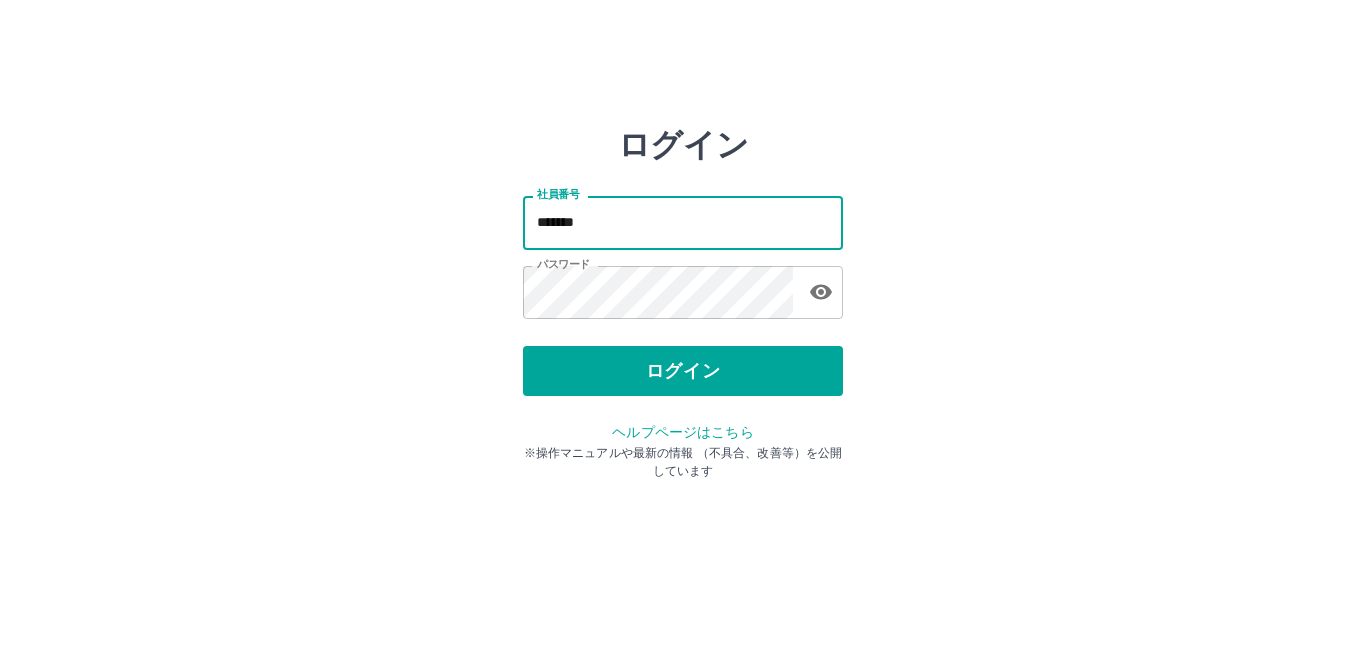 scroll, scrollTop: 0, scrollLeft: 0, axis: both 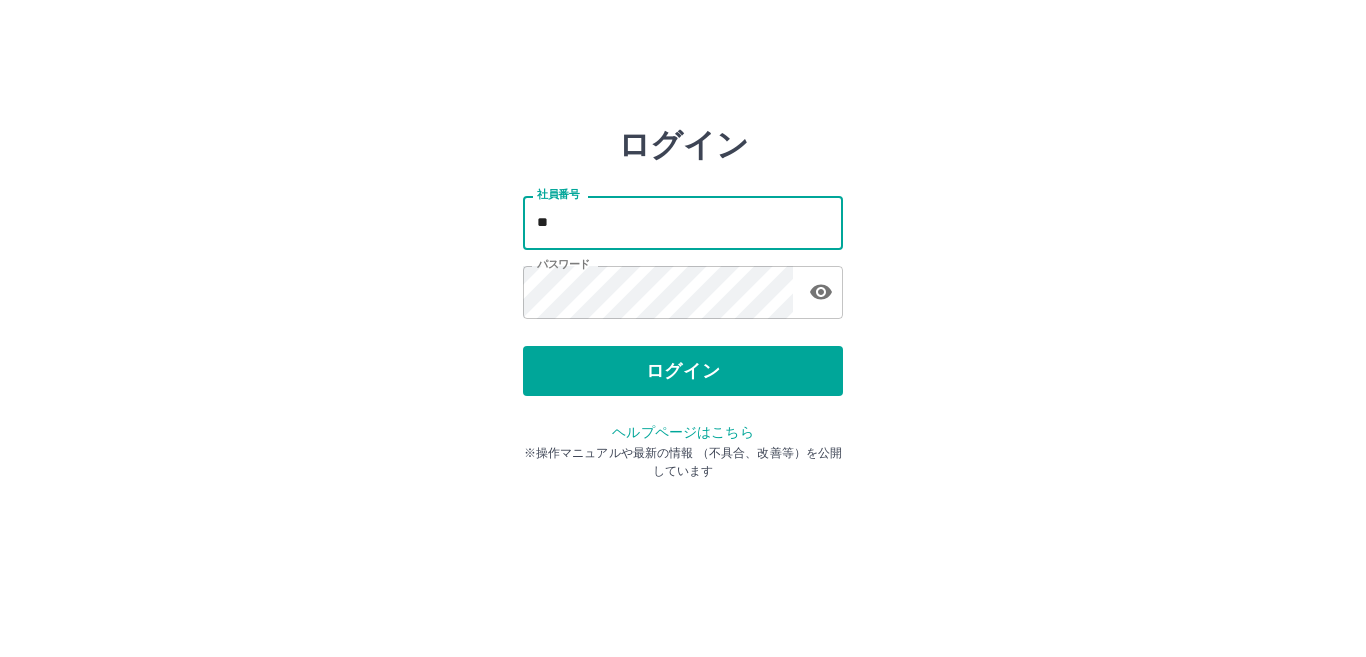 type on "*" 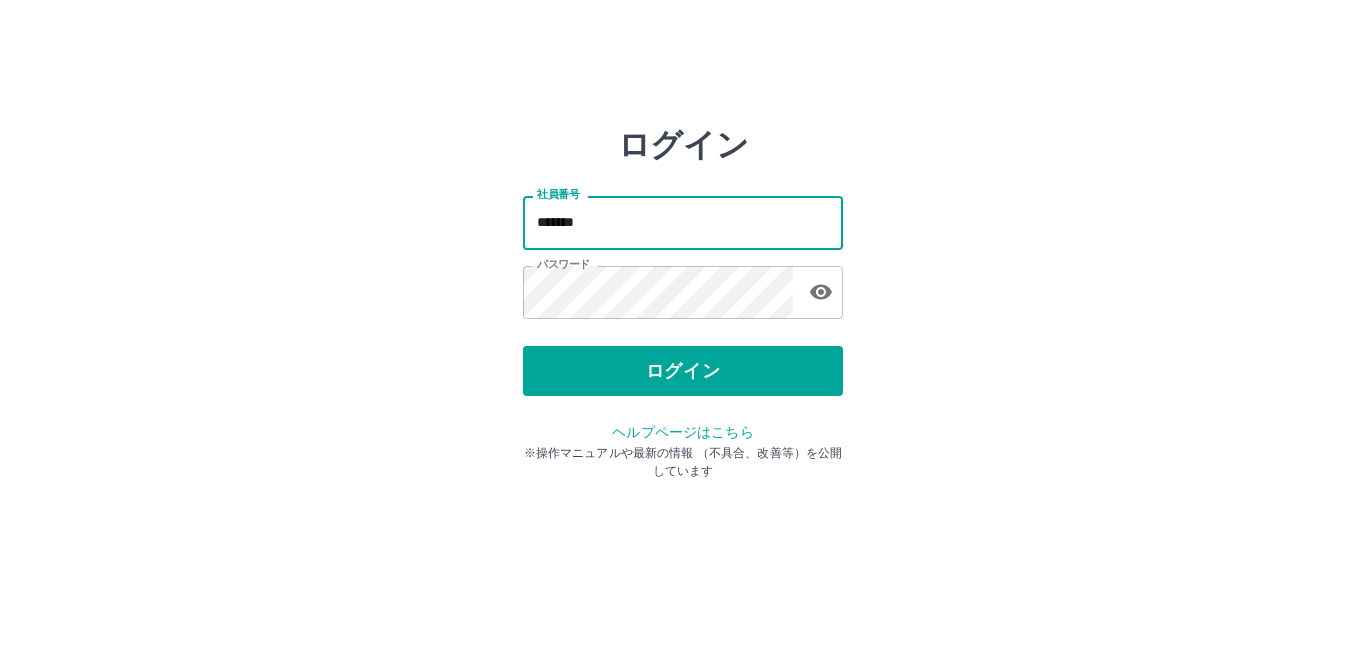 type on "*******" 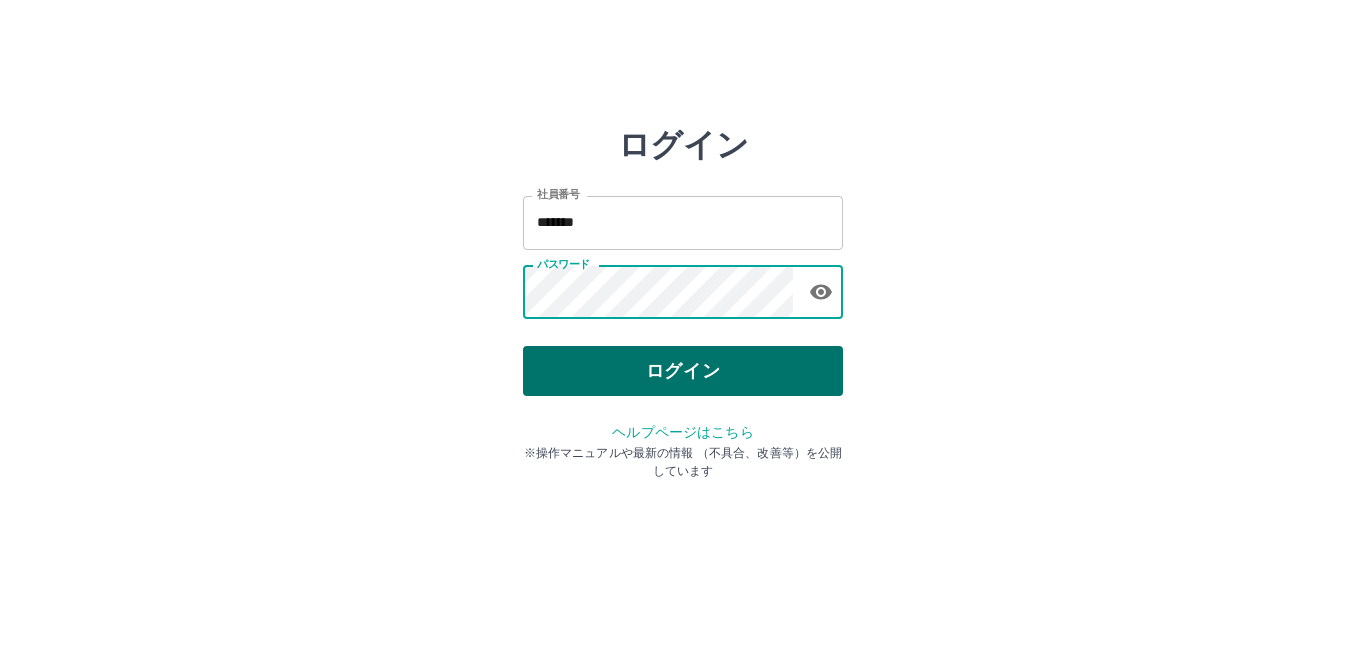 click on "ログイン" at bounding box center (683, 371) 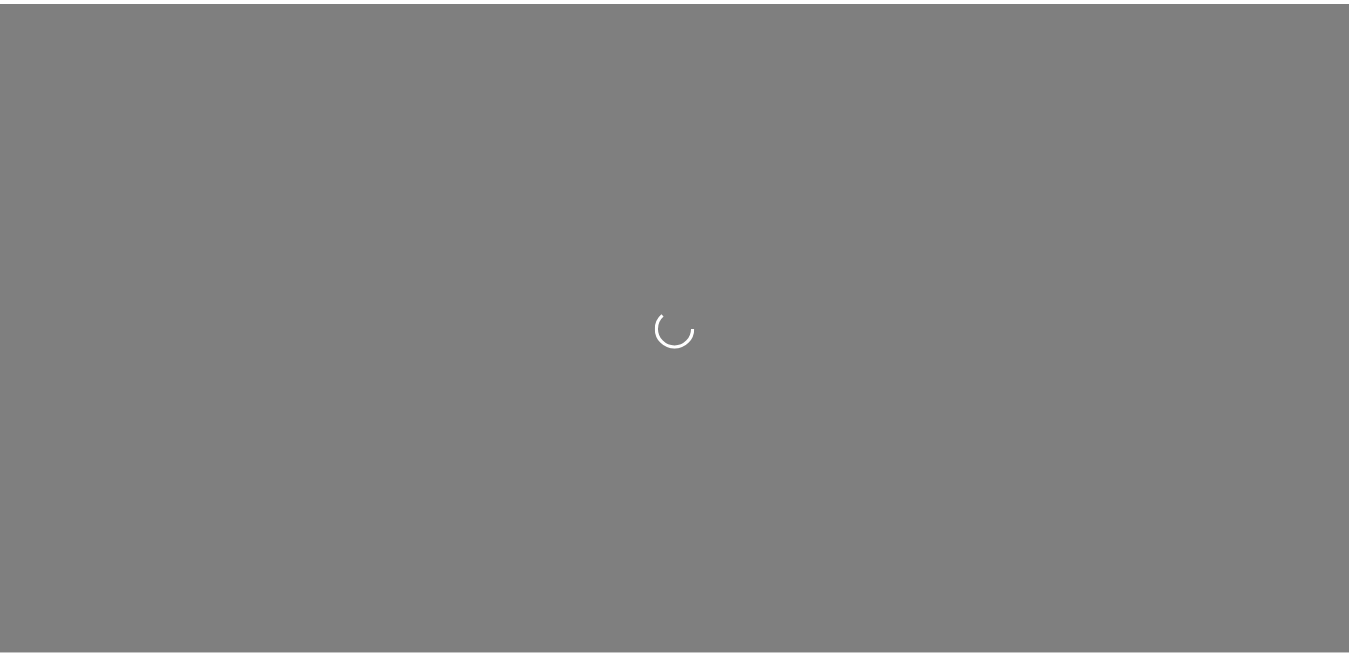 scroll, scrollTop: 0, scrollLeft: 0, axis: both 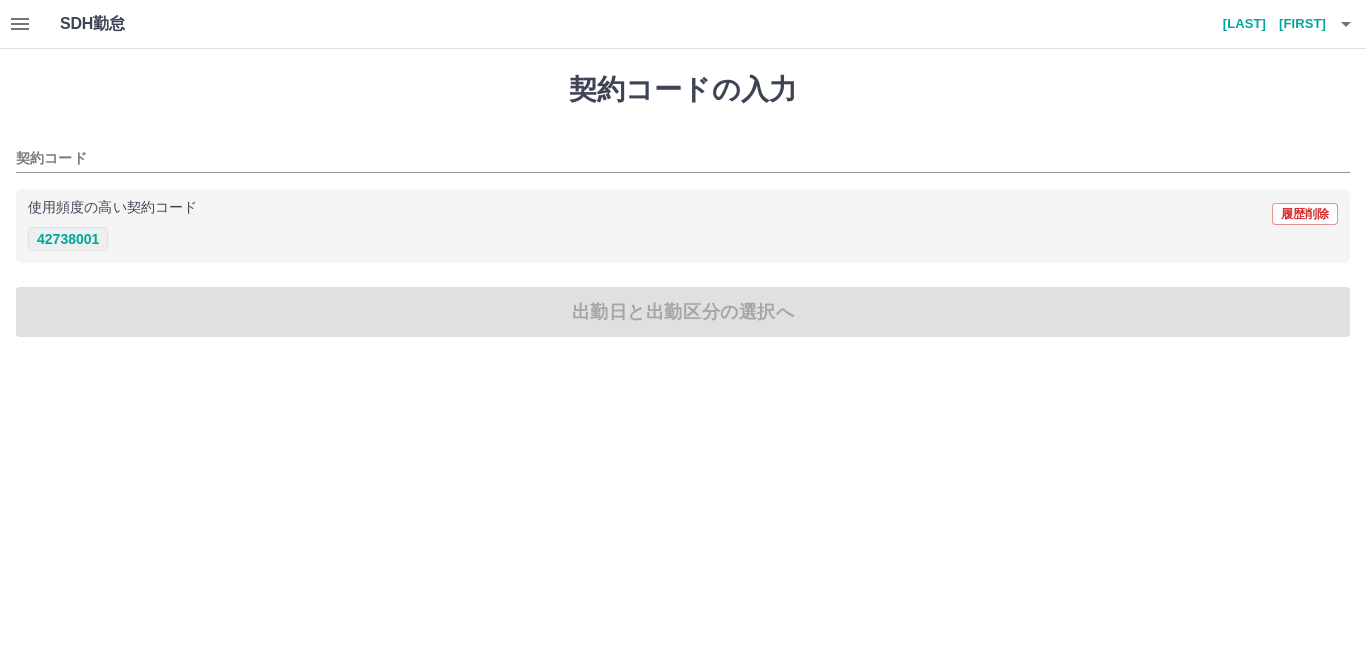 click on "42738001" at bounding box center [68, 239] 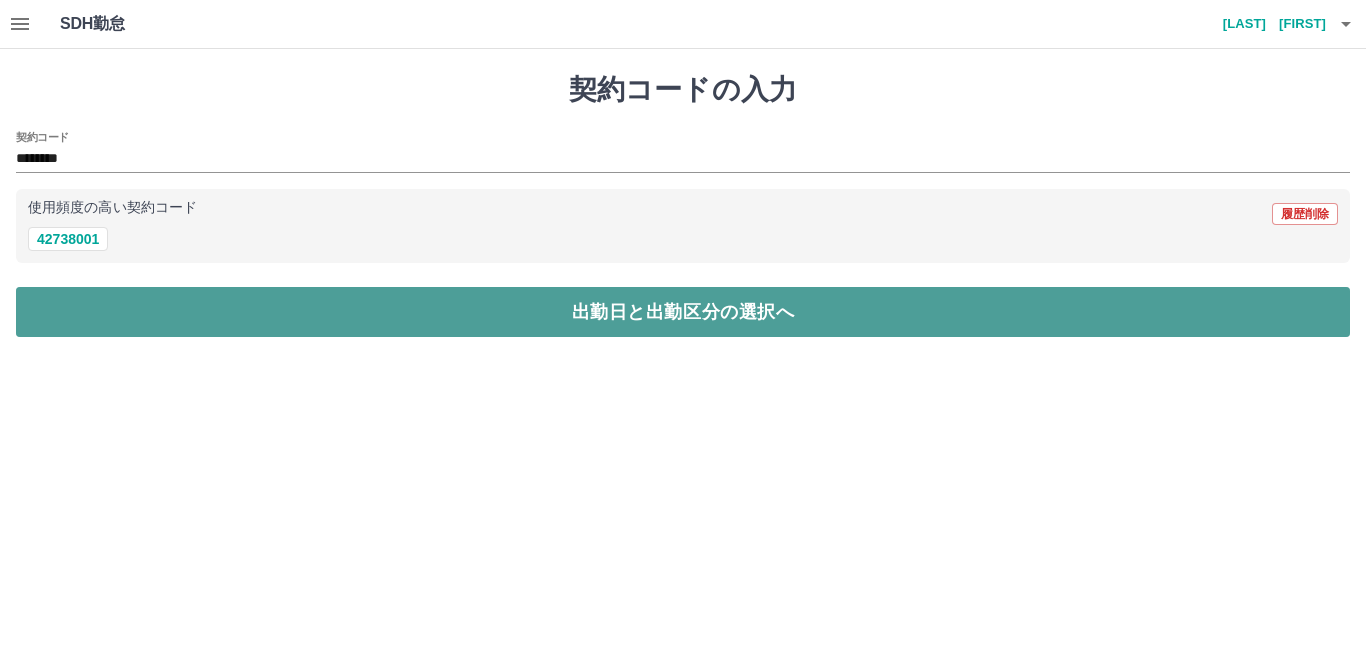 click on "出勤日と出勤区分の選択へ" at bounding box center (683, 312) 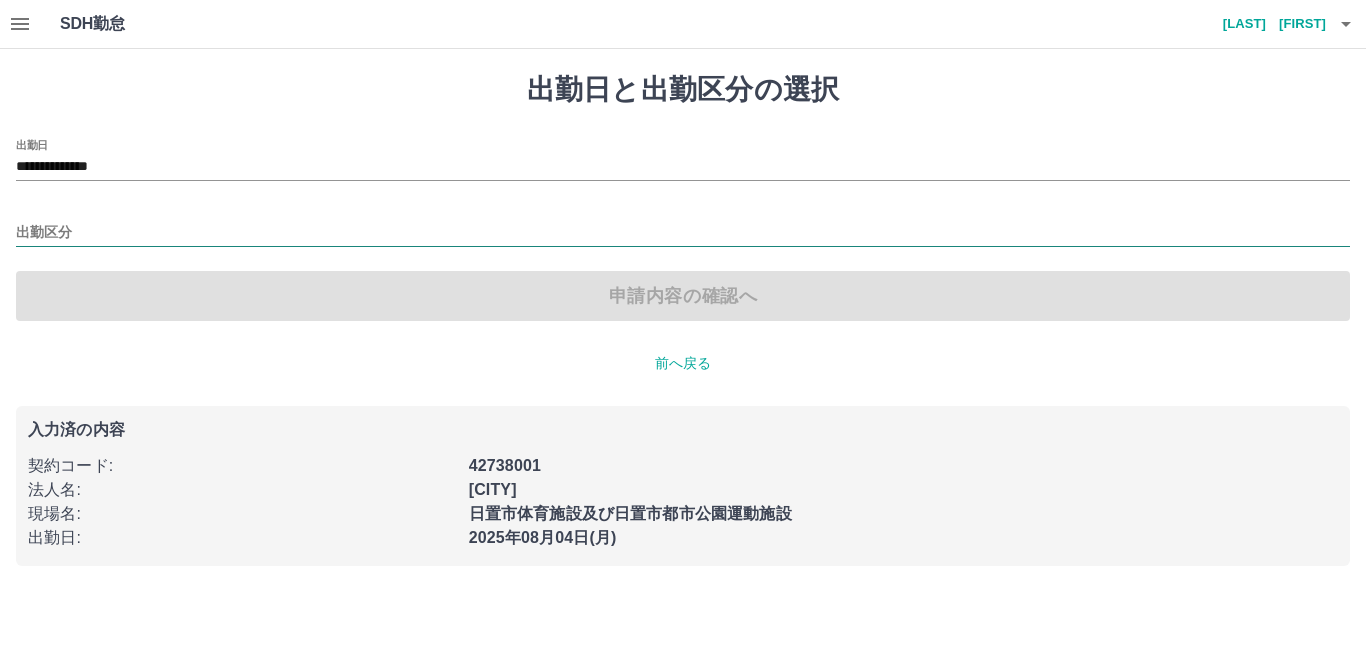 click on "出勤区分" at bounding box center [683, 233] 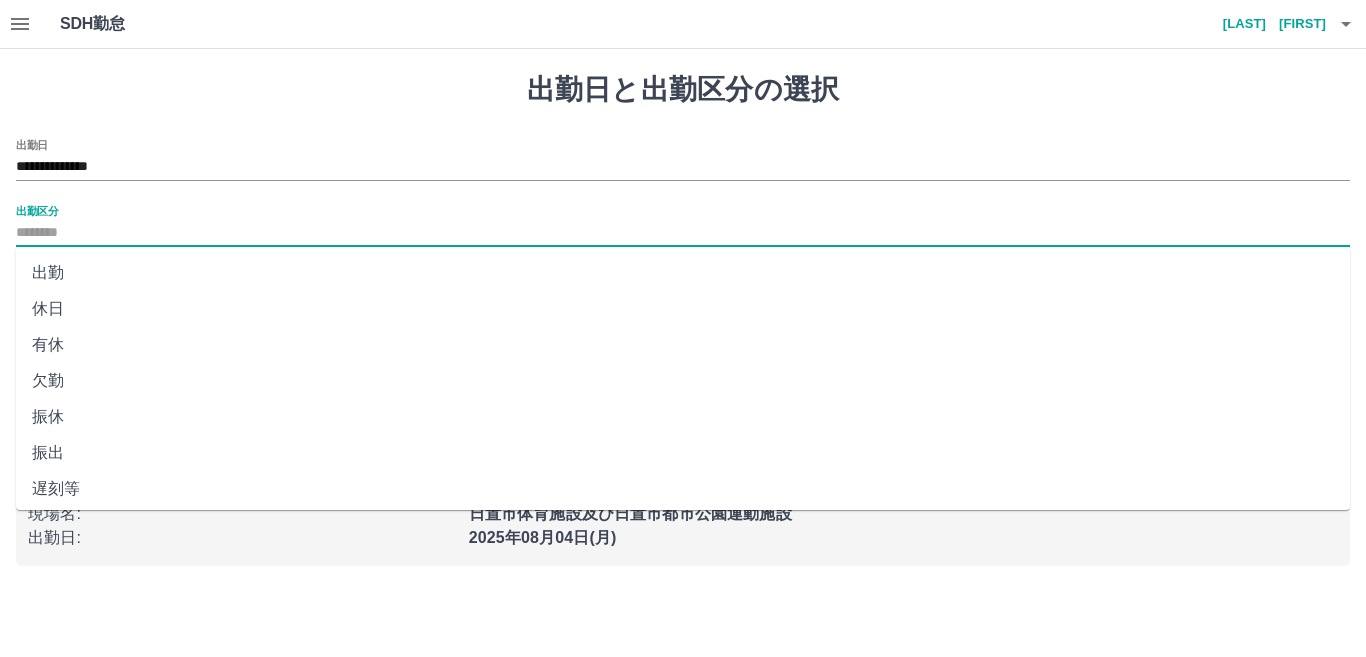 click on "出勤" at bounding box center (683, 273) 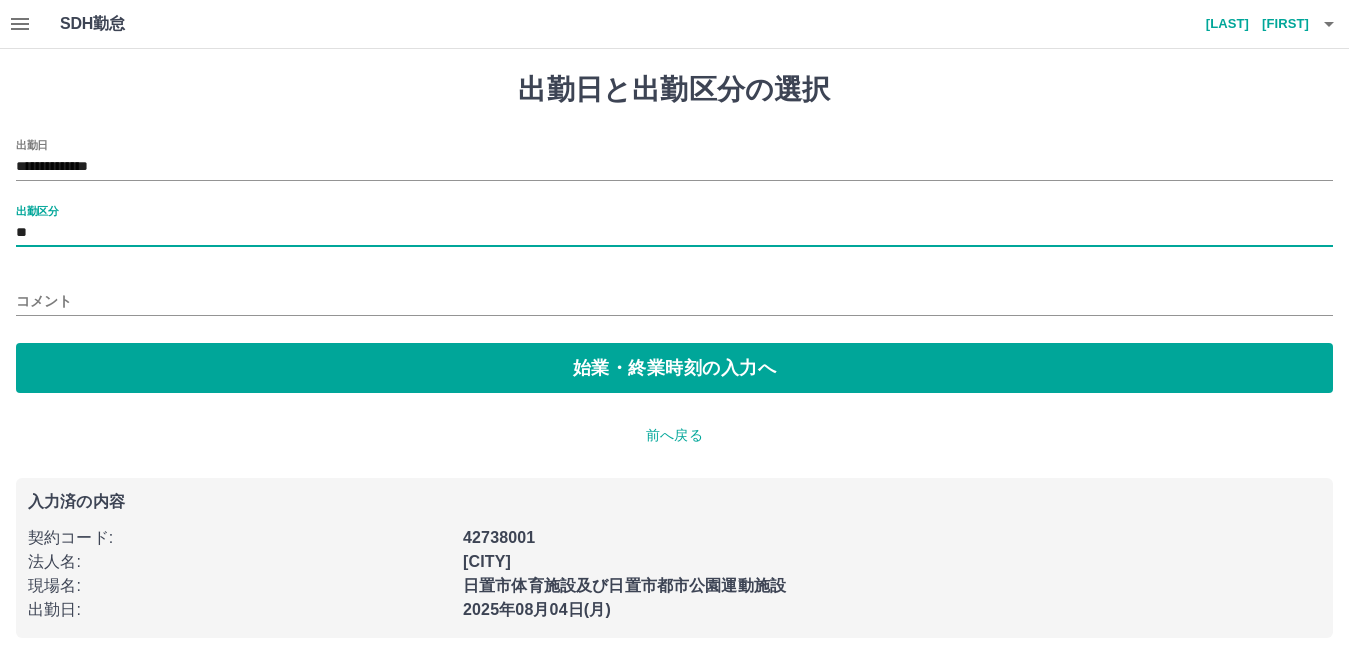 click on "コメント" at bounding box center [674, 301] 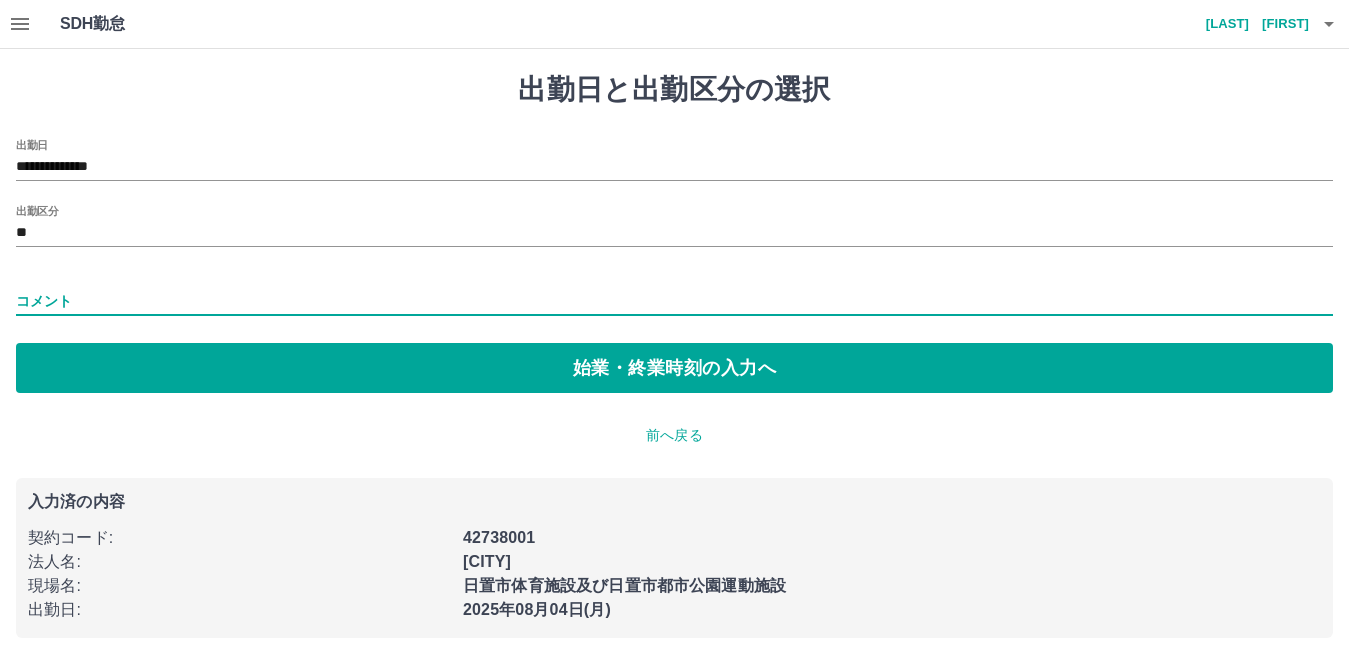 type on "*****" 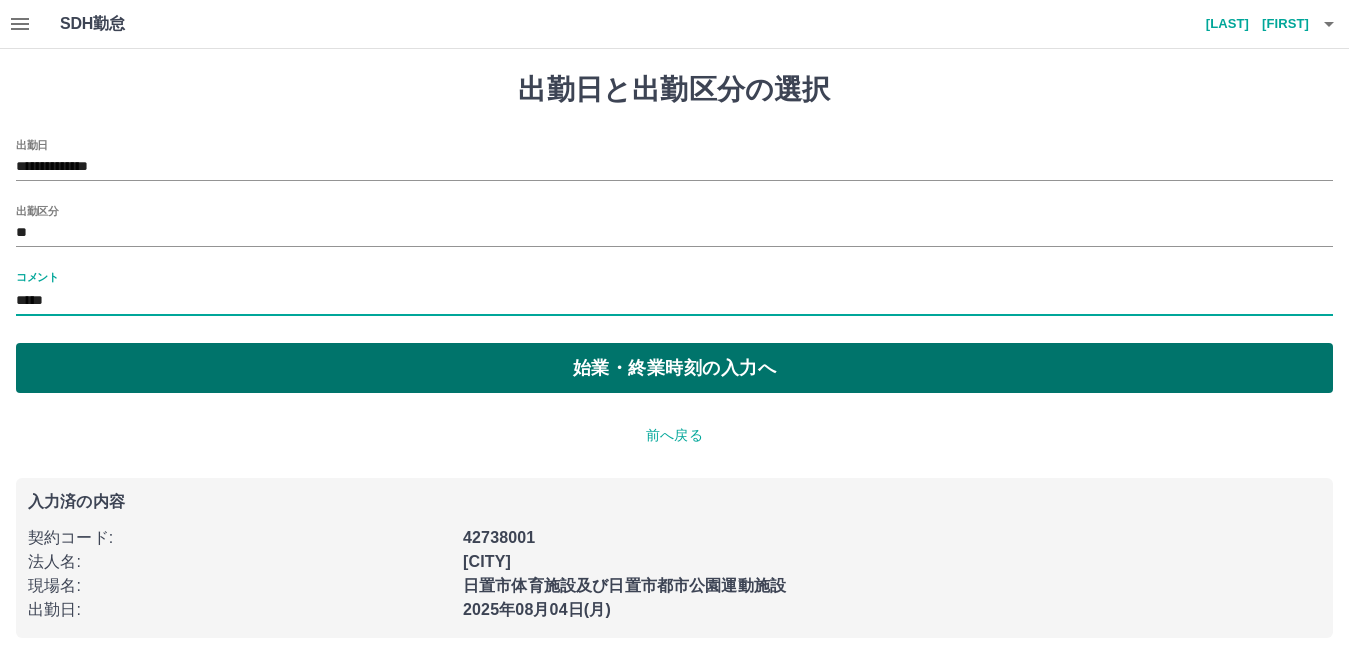 click on "始業・終業時刻の入力へ" at bounding box center (674, 368) 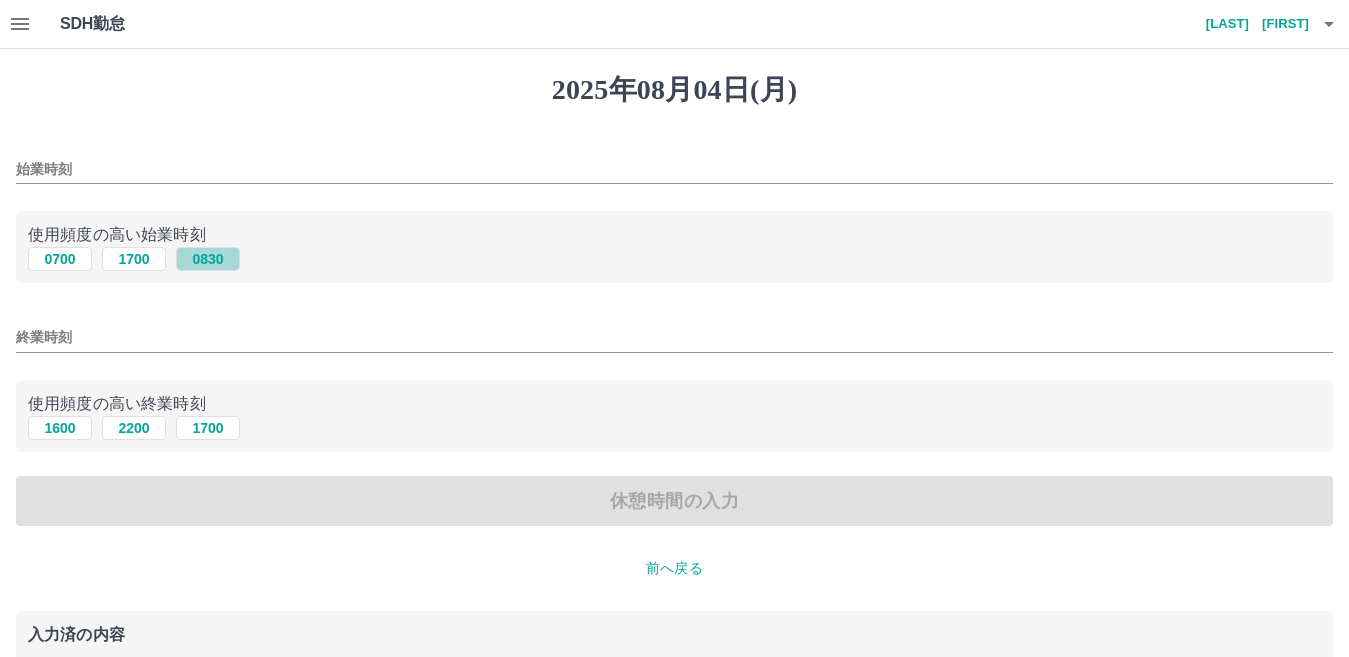 click on "0830" at bounding box center [208, 259] 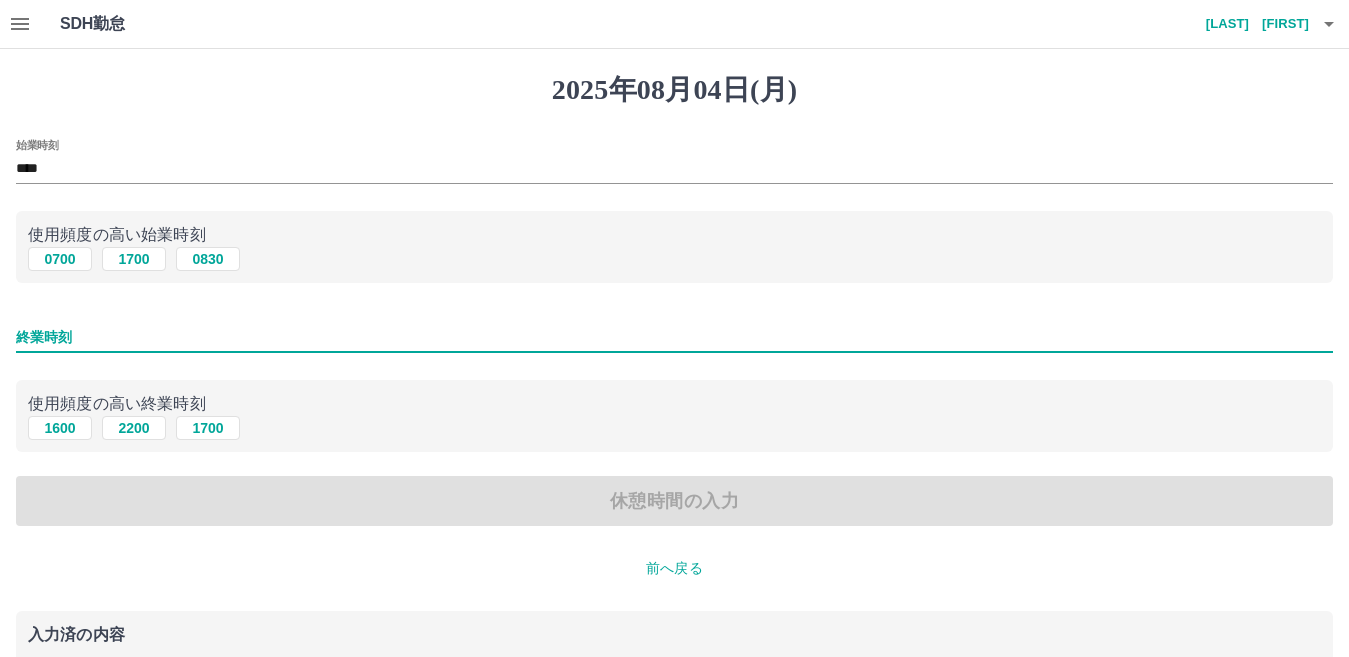 click on "終業時刻" at bounding box center [674, 337] 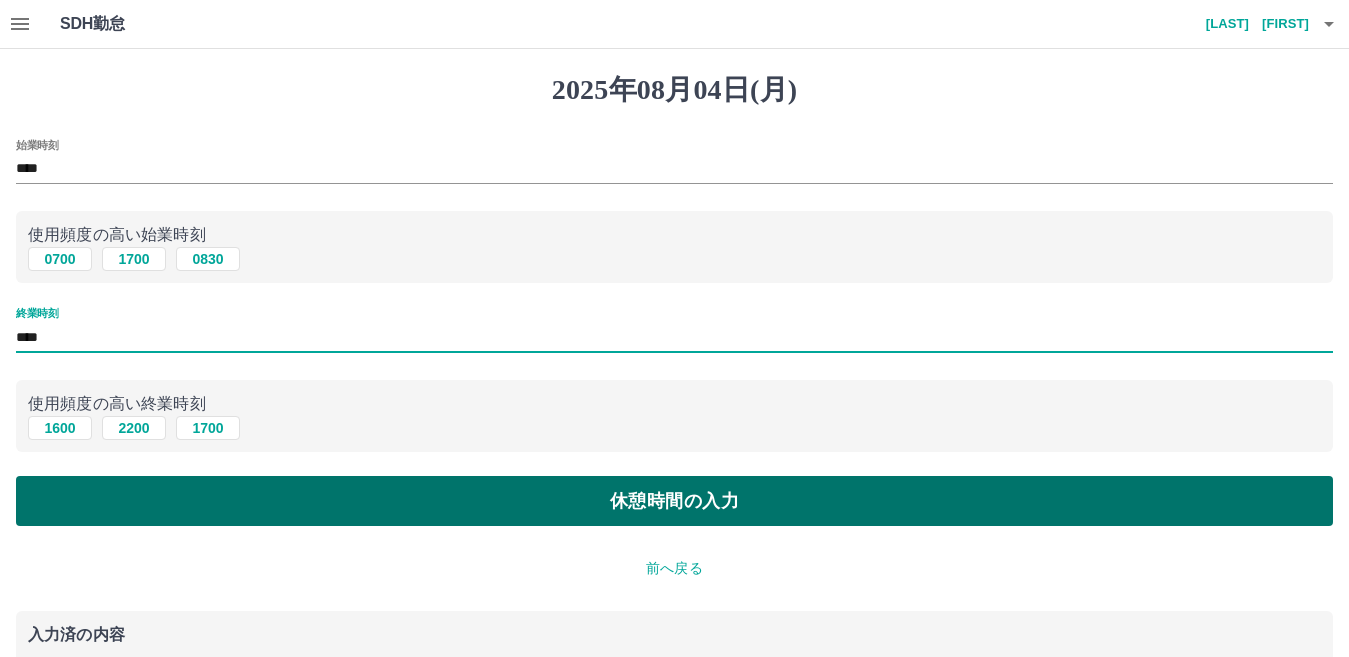 click on "休憩時間の入力" at bounding box center [674, 501] 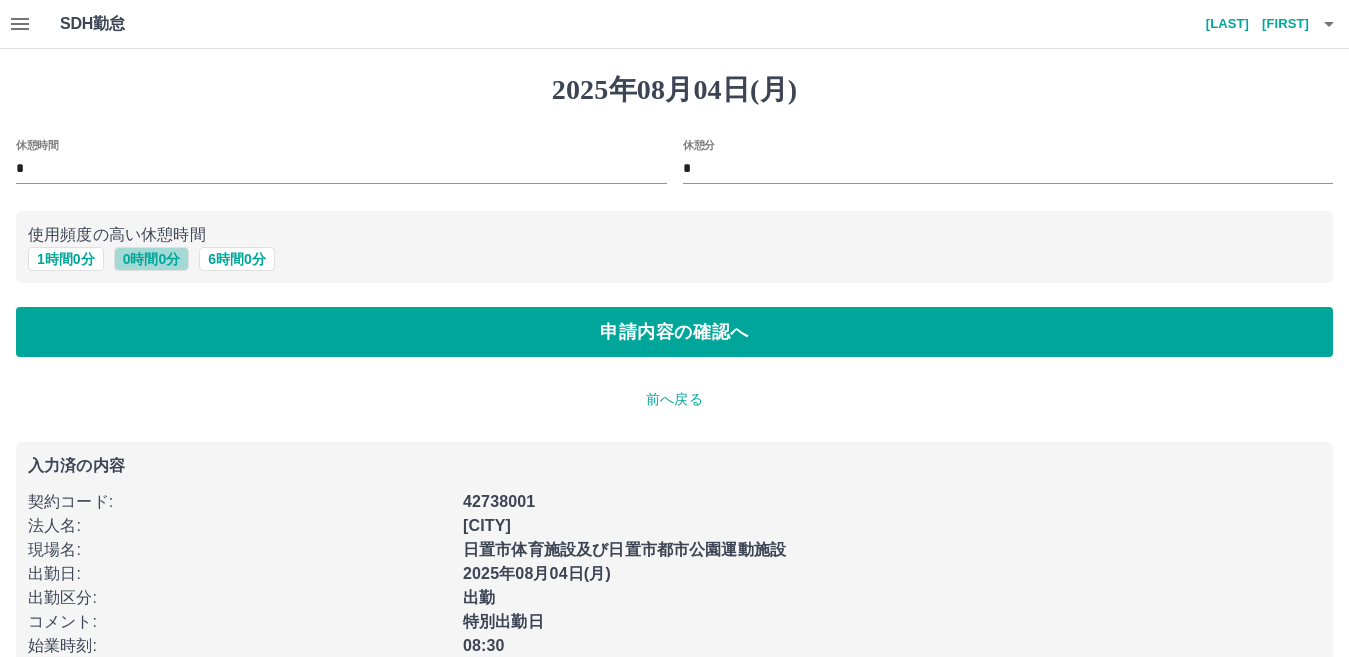 click on "0 時間 0 分" at bounding box center [152, 259] 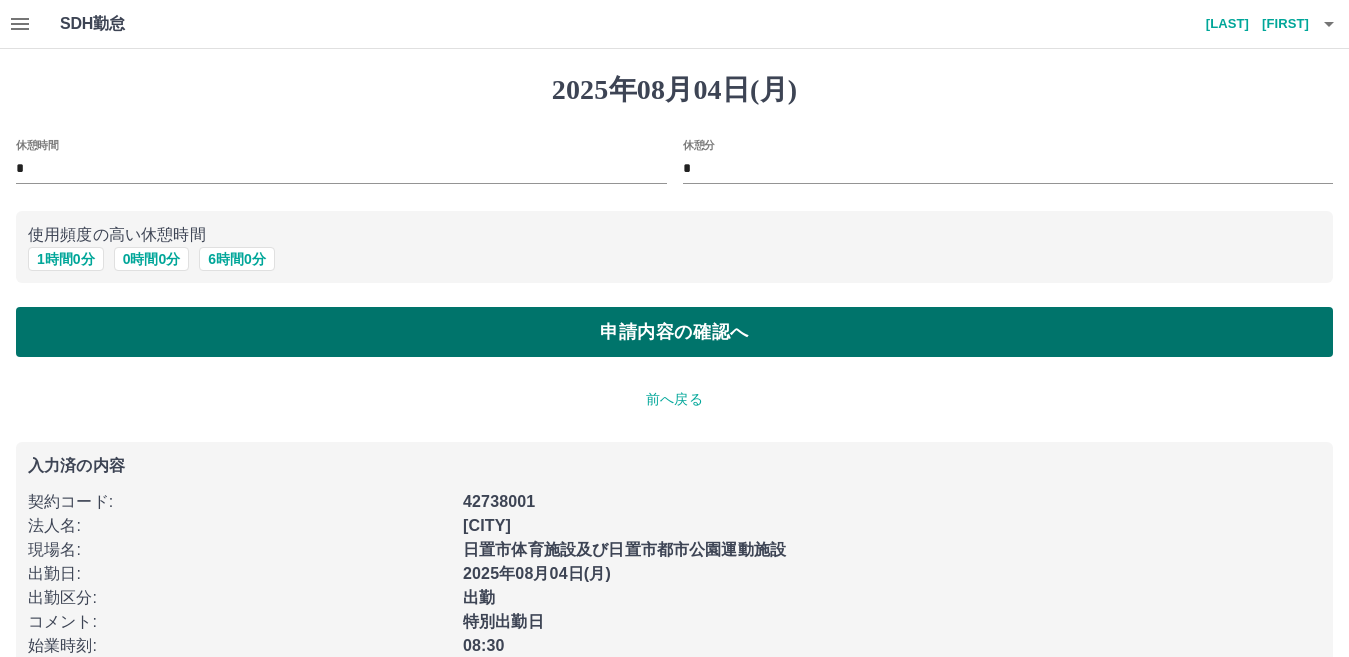 click on "申請内容の確認へ" at bounding box center [674, 332] 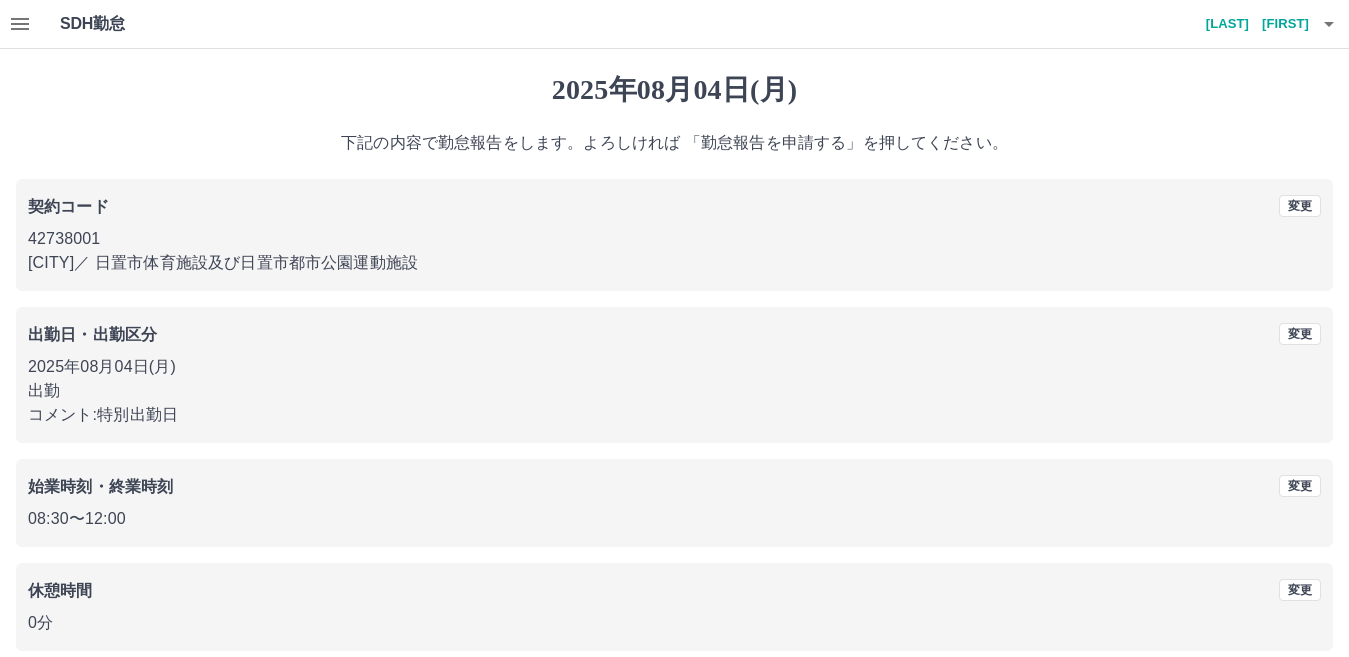 scroll, scrollTop: 92, scrollLeft: 0, axis: vertical 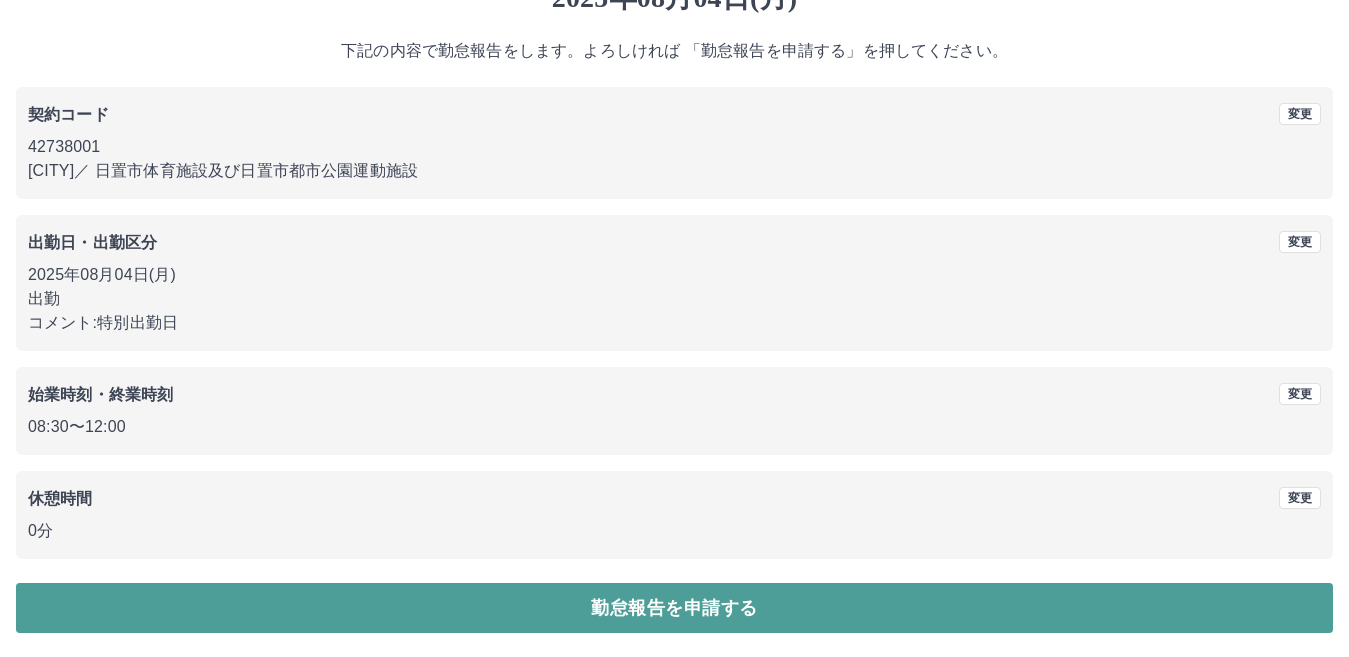 click on "勤怠報告を申請する" at bounding box center (674, 608) 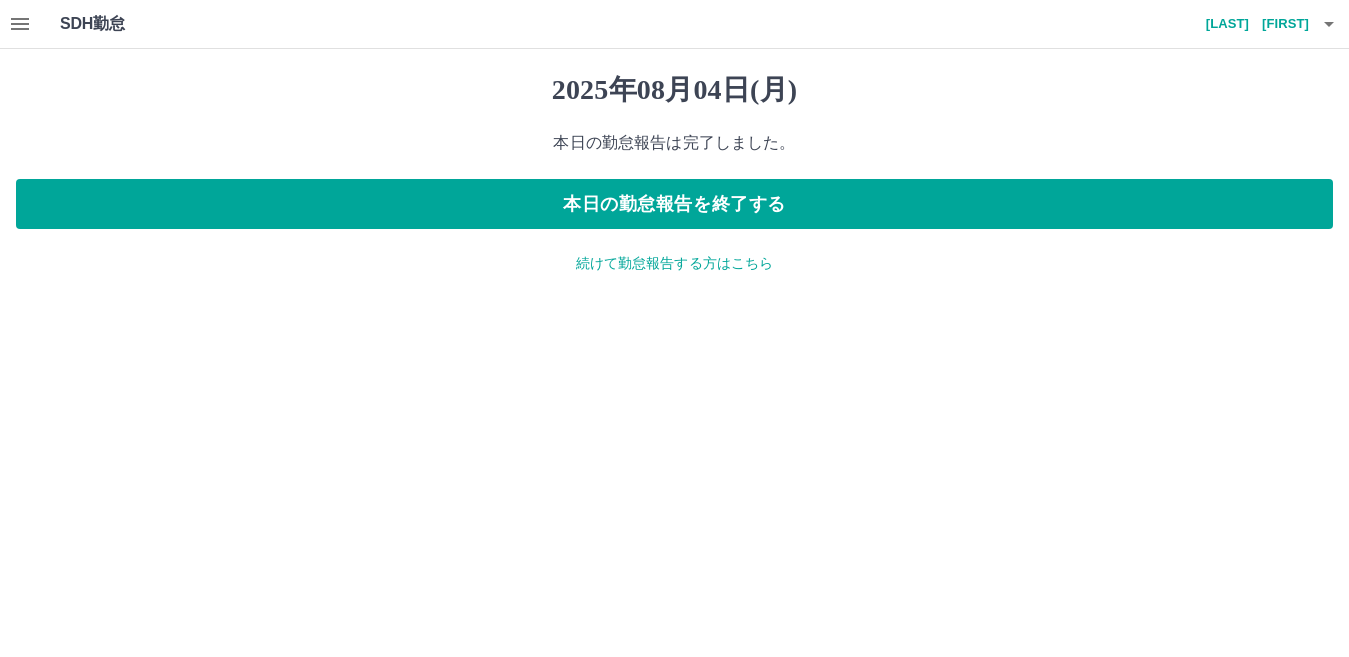 scroll, scrollTop: 0, scrollLeft: 0, axis: both 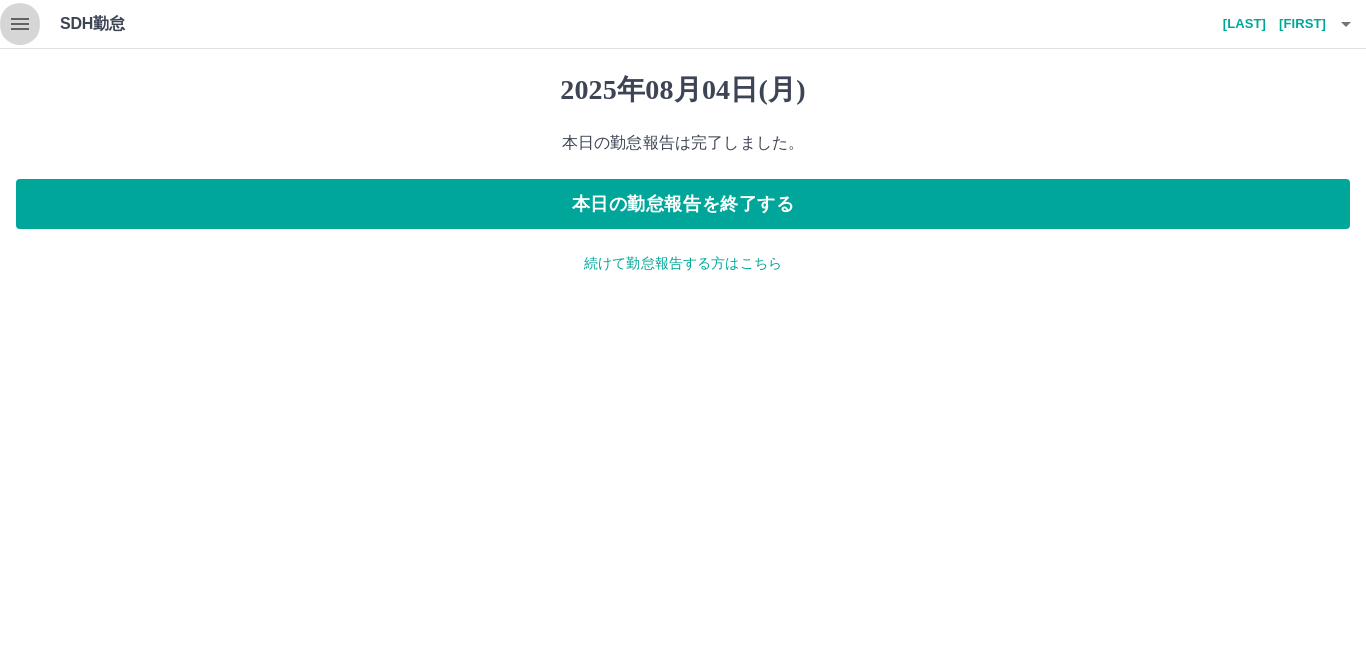 click 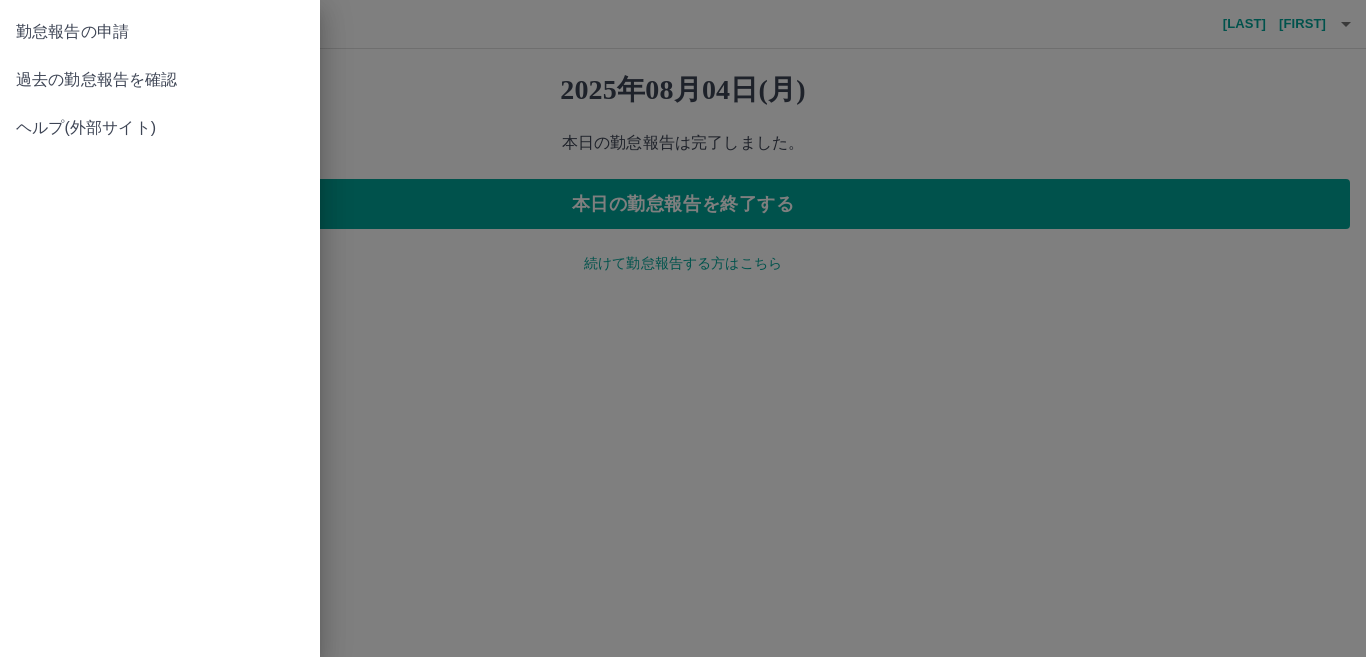 click on "過去の勤怠報告を確認" at bounding box center (160, 80) 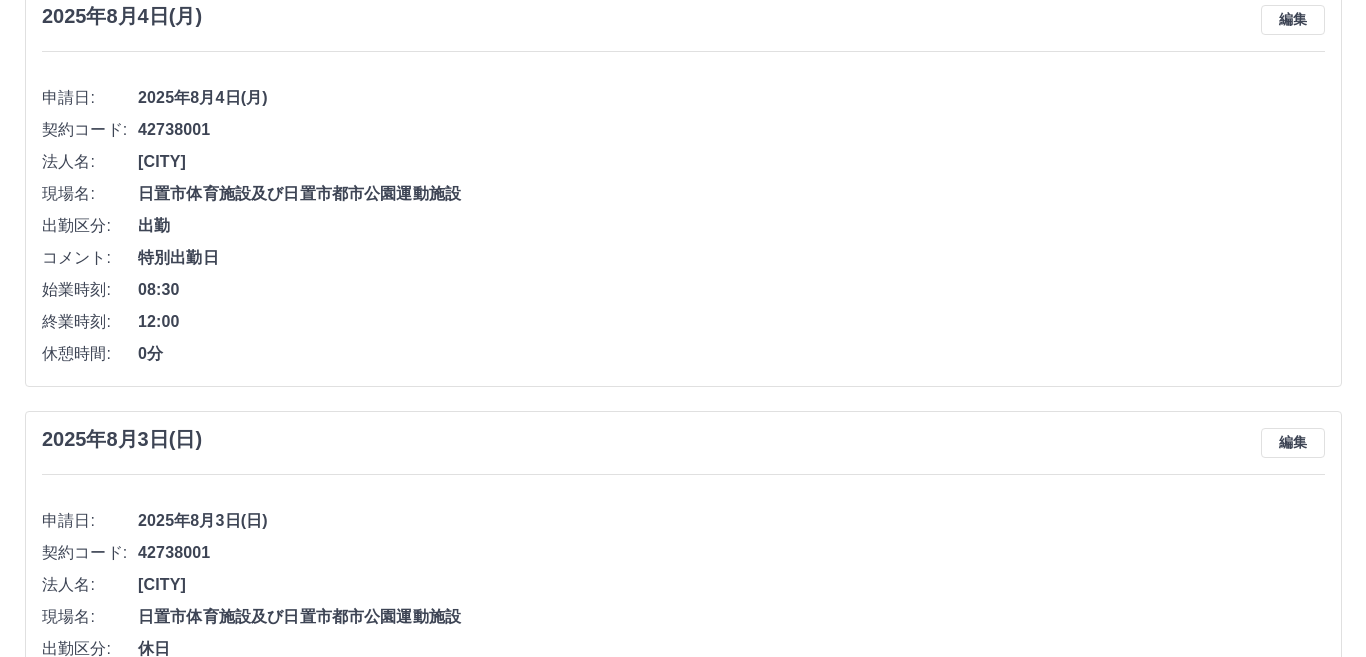 scroll, scrollTop: 0, scrollLeft: 0, axis: both 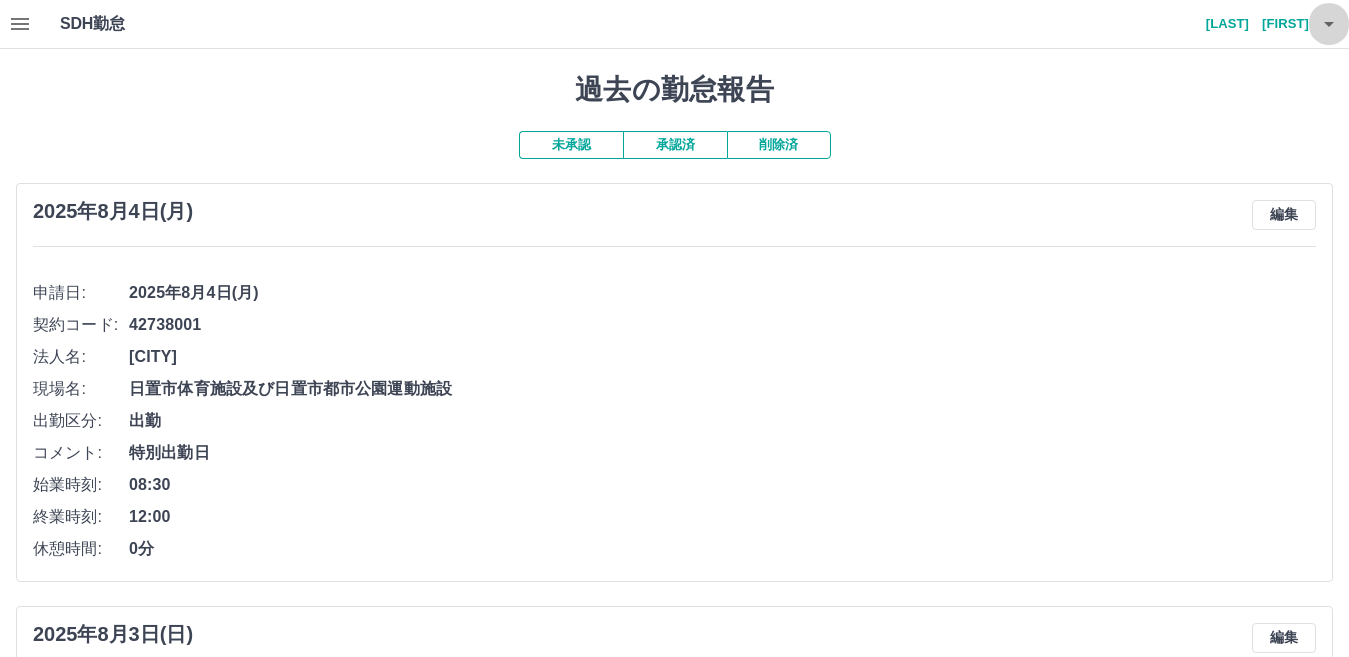 click 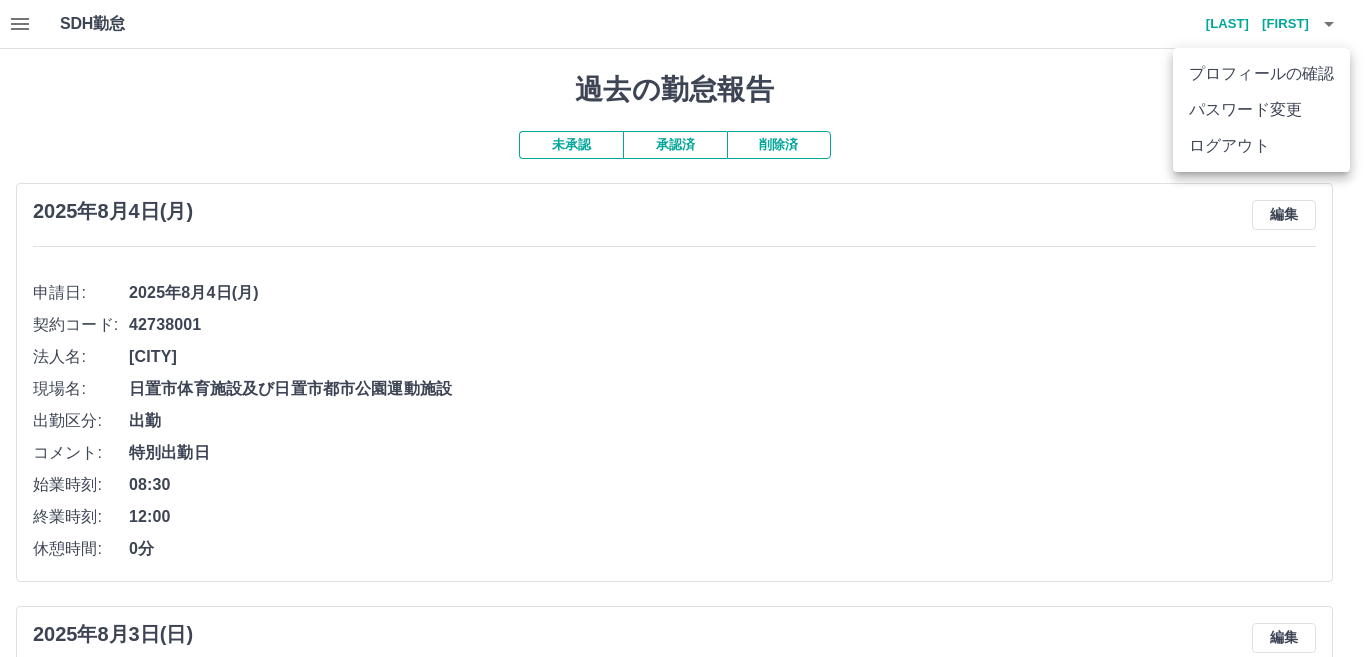 click on "ログアウト" at bounding box center (1261, 146) 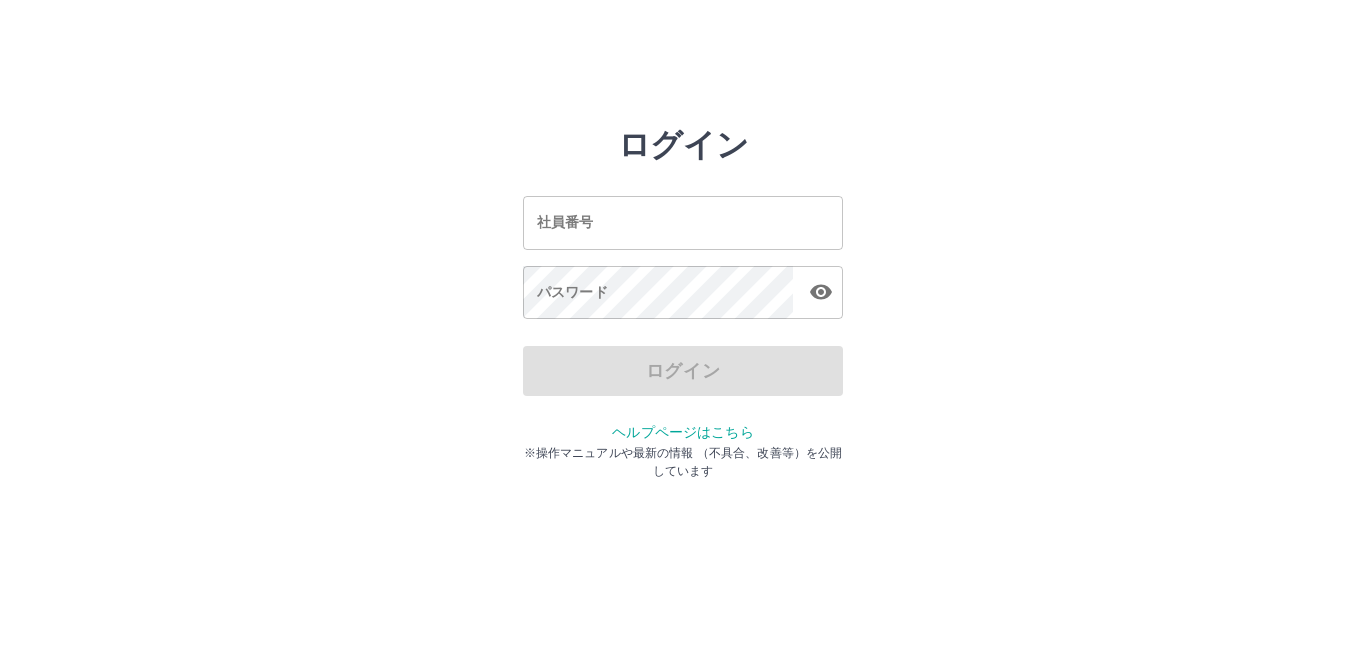 scroll, scrollTop: 0, scrollLeft: 0, axis: both 